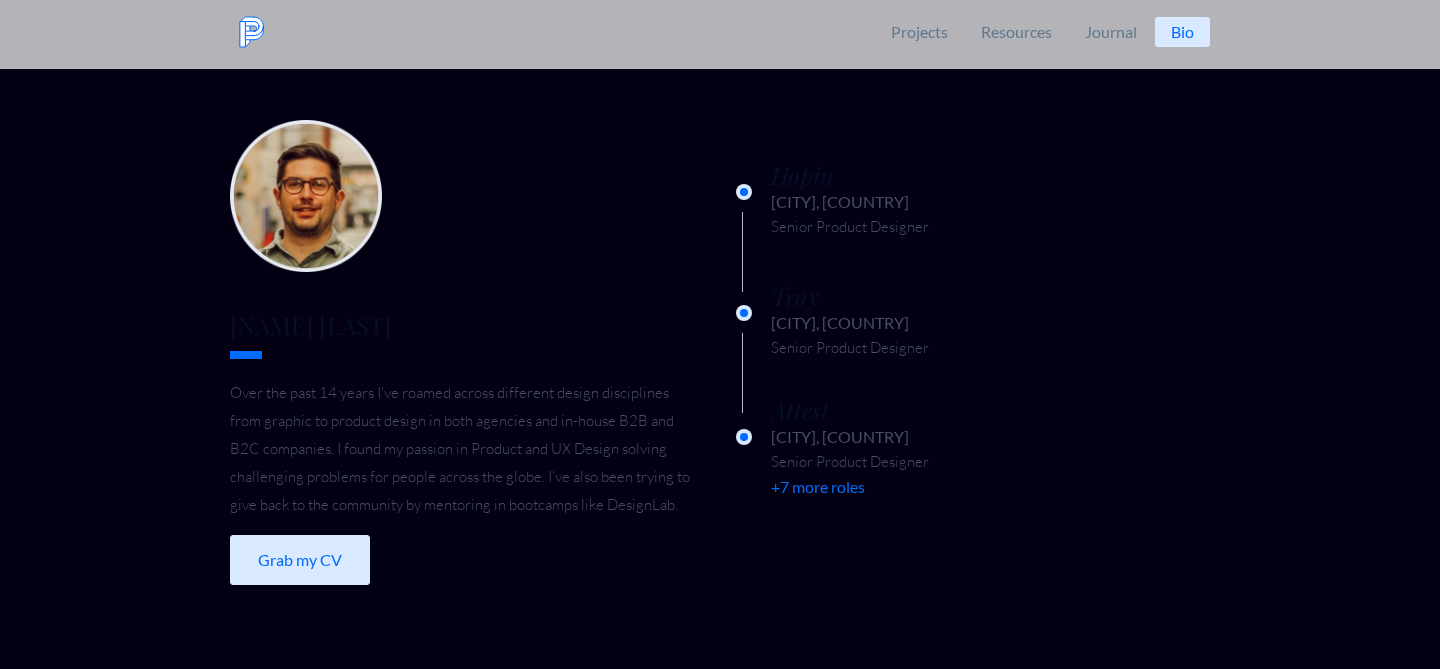 scroll, scrollTop: 0, scrollLeft: 0, axis: both 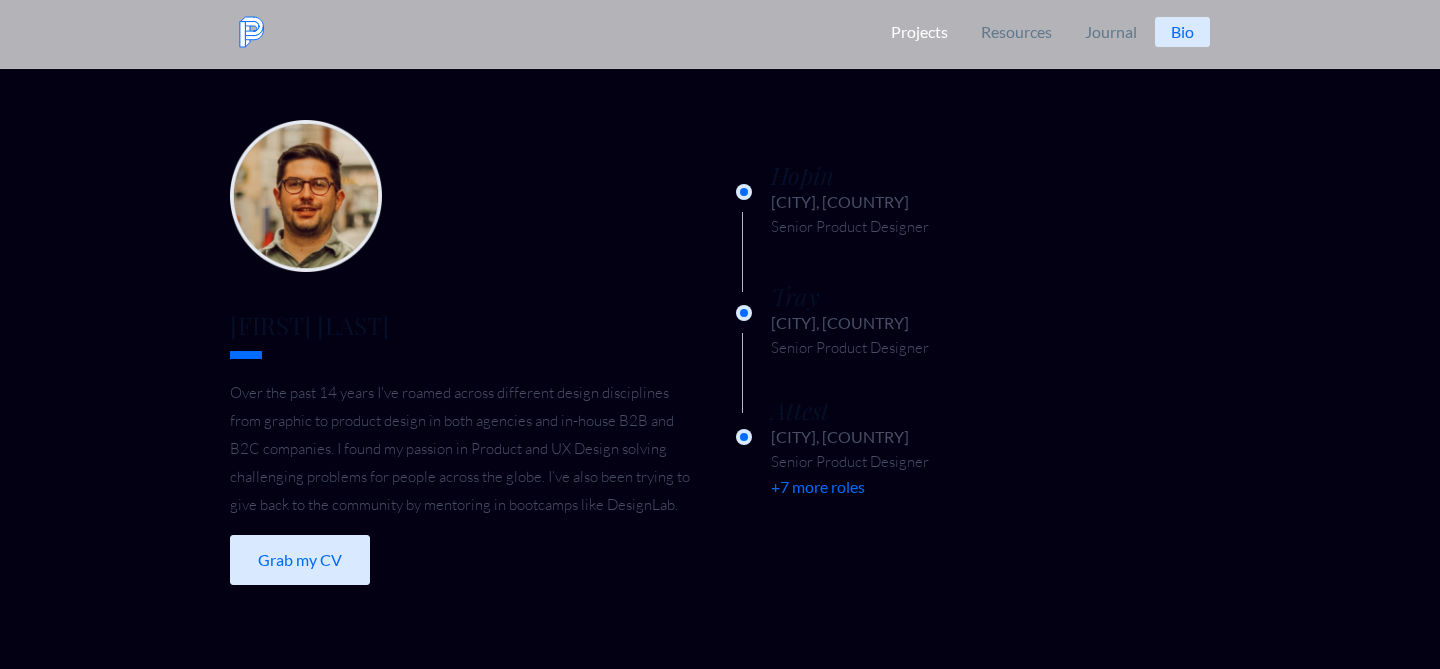 click on "Projects" at bounding box center [919, 32] 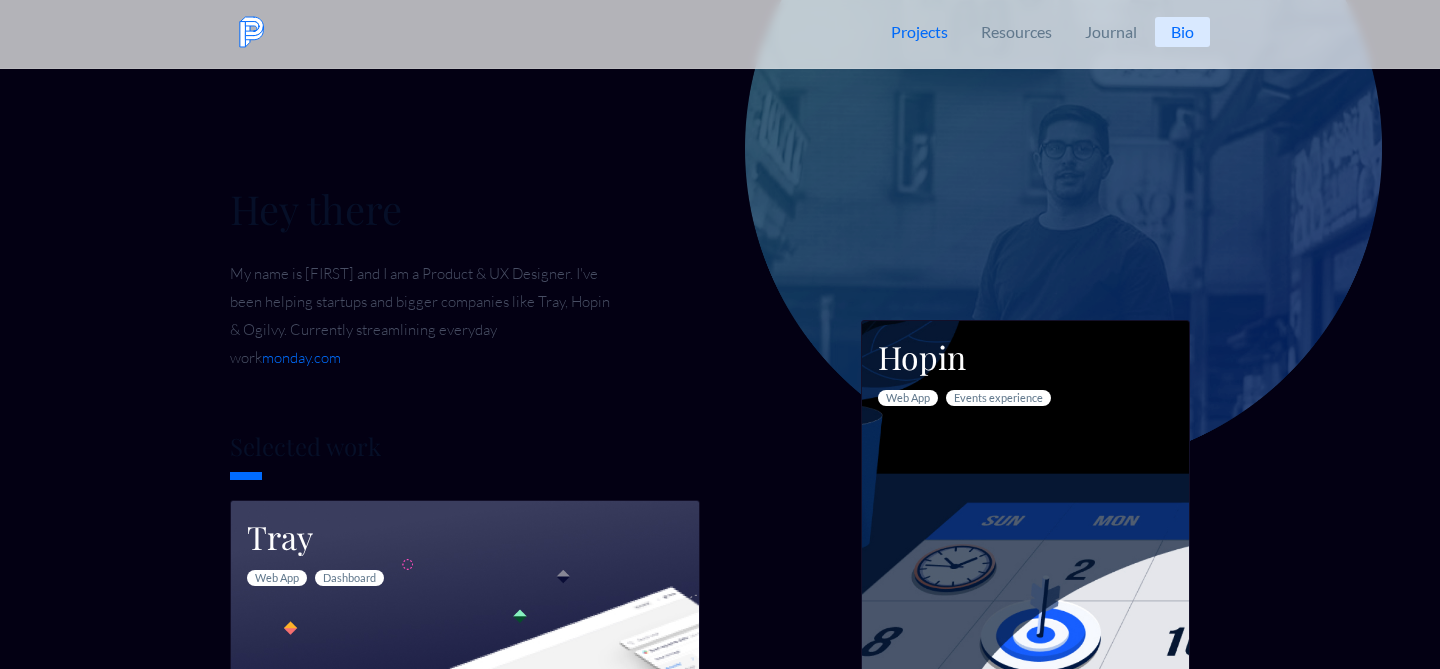 scroll, scrollTop: 0, scrollLeft: 0, axis: both 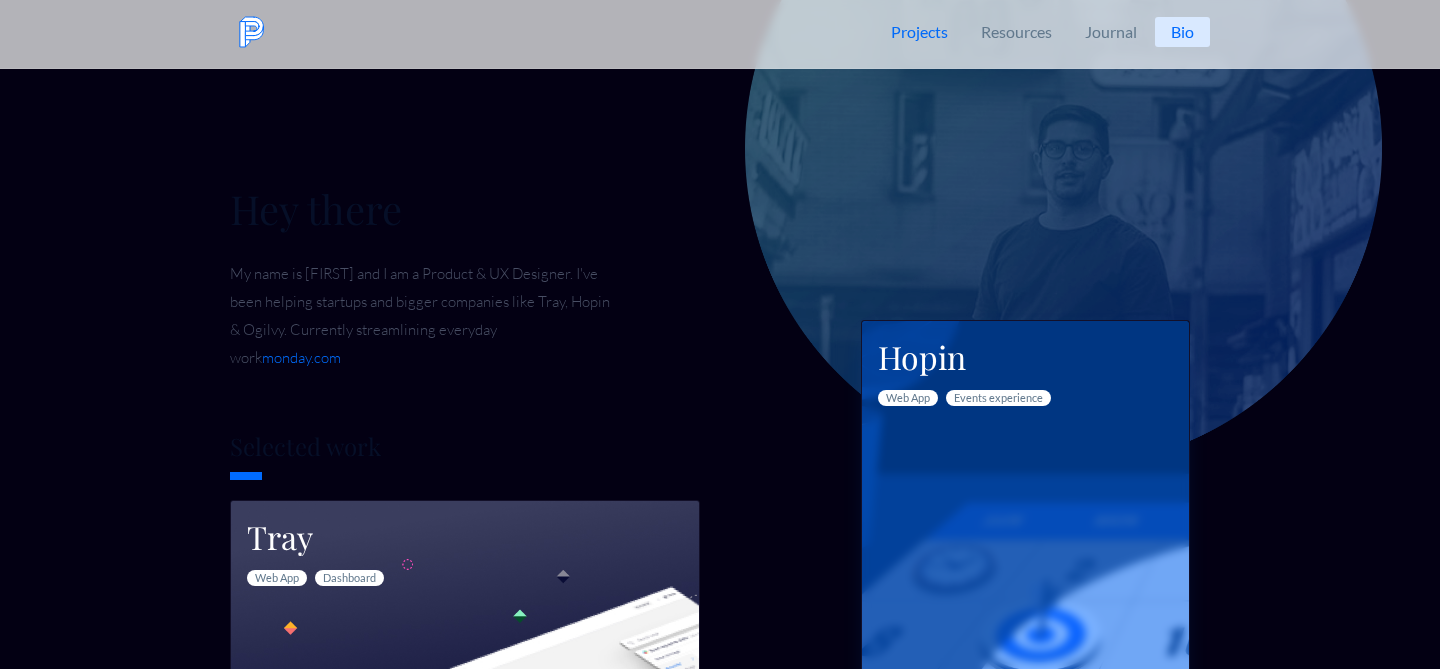 click on "Hopin
Web App Events experience
Read Case Study" at bounding box center (1025, 521) 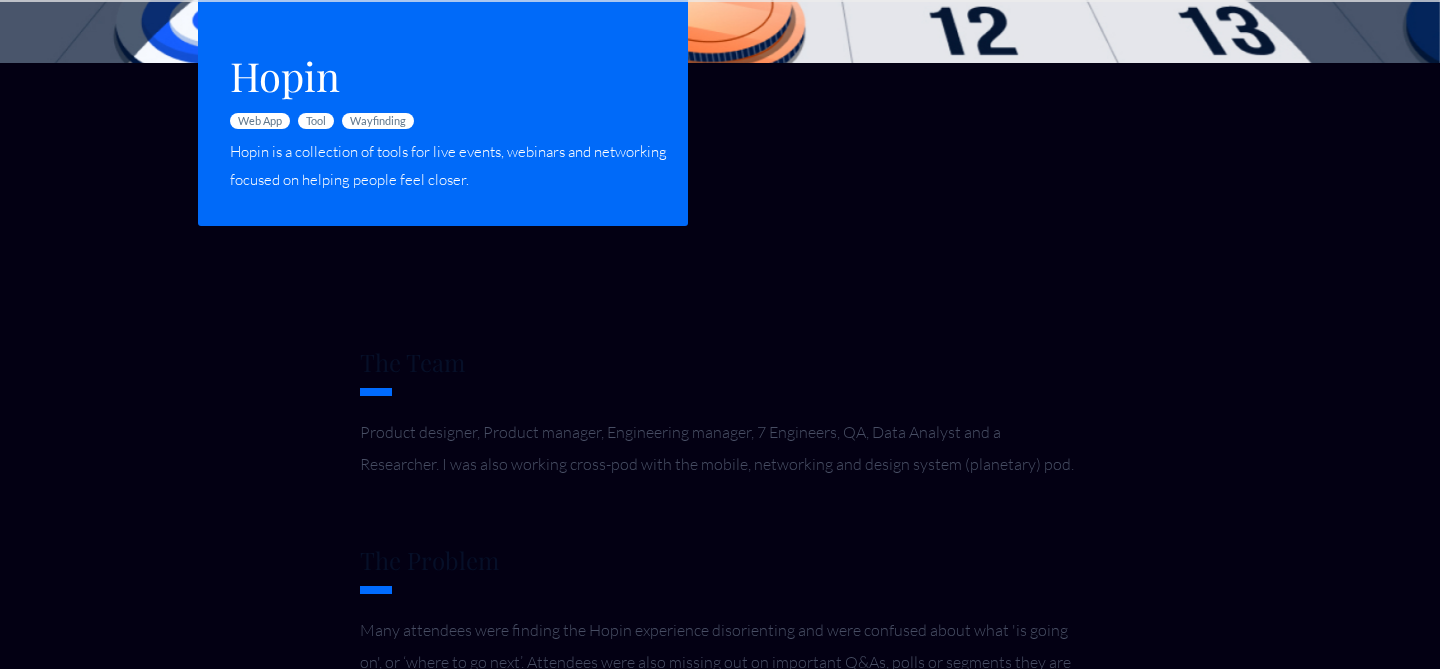 scroll, scrollTop: 0, scrollLeft: 0, axis: both 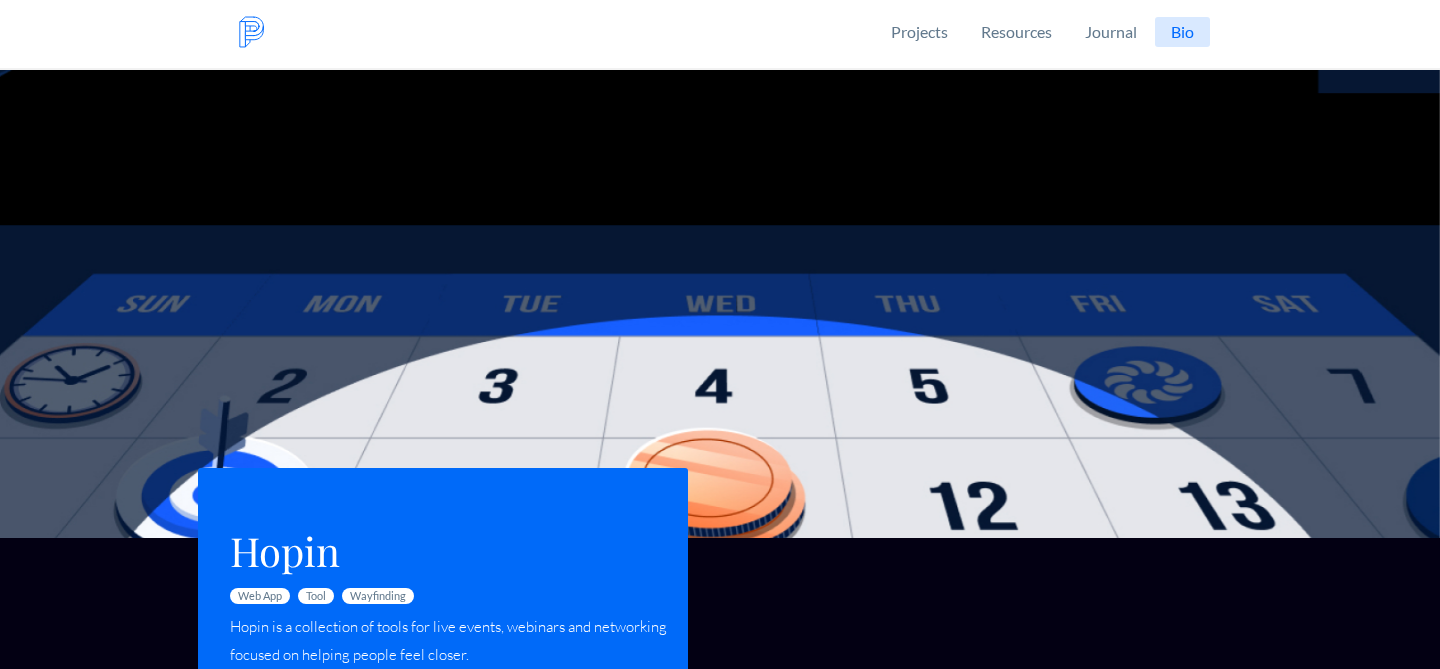 click at bounding box center (720, 304) 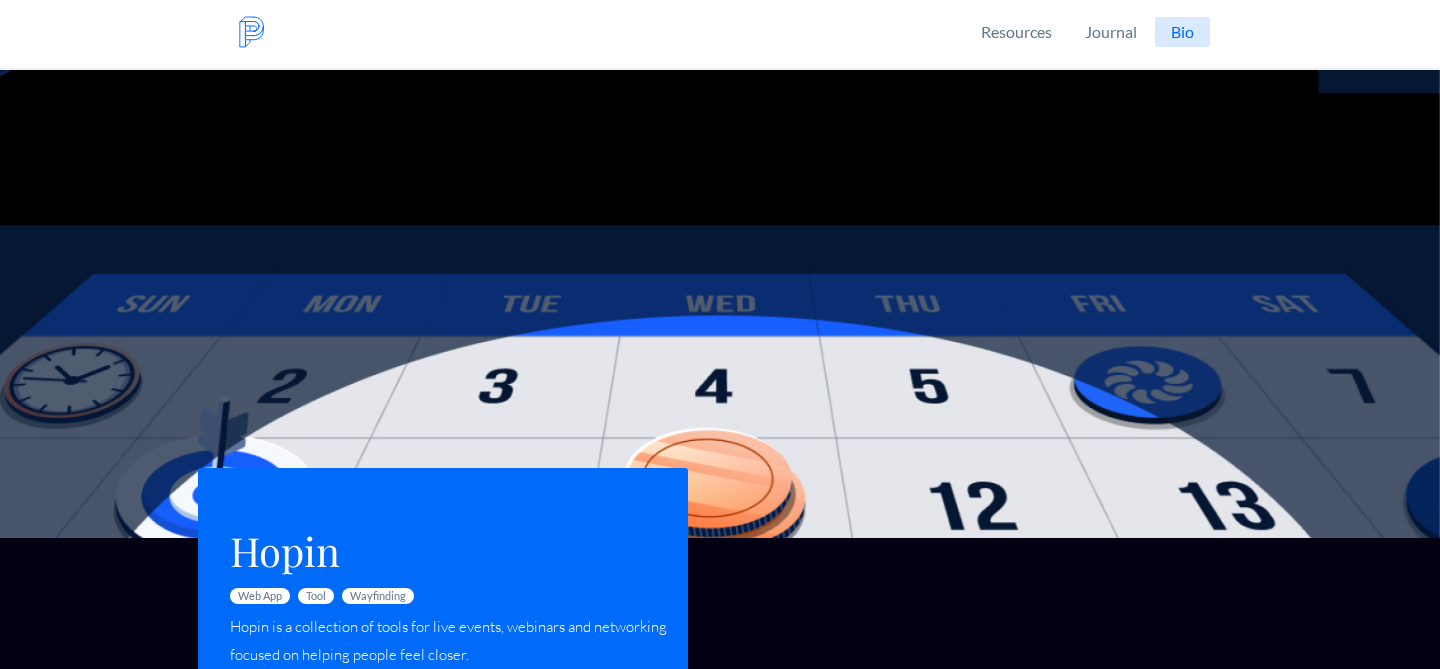 click on "Projects" at bounding box center [919, 32] 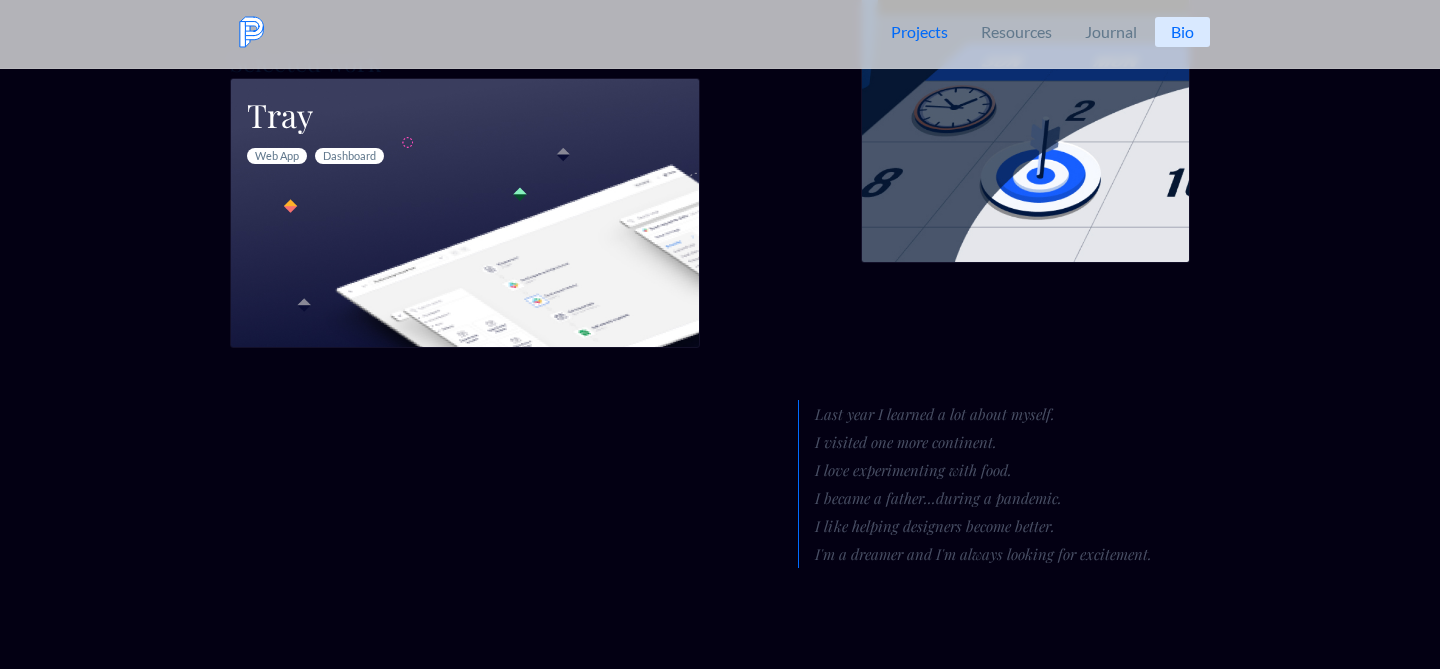 scroll, scrollTop: 369, scrollLeft: 0, axis: vertical 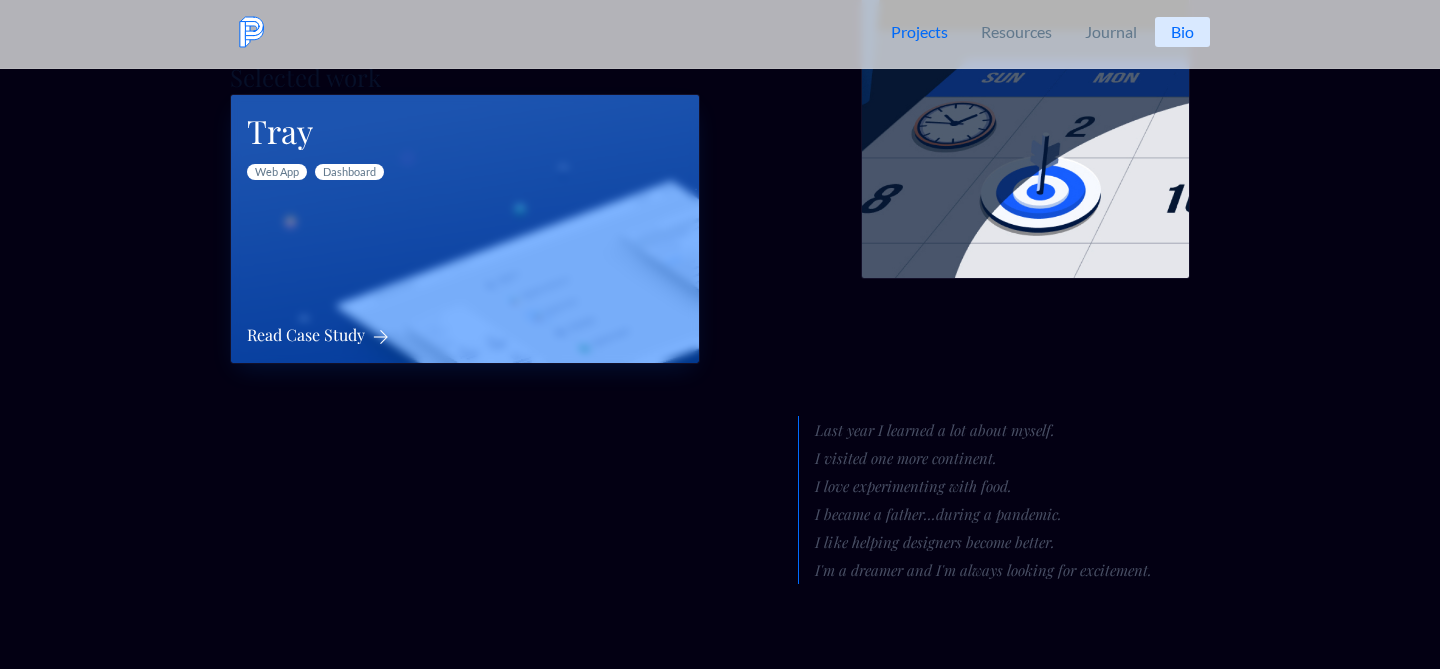 click on "Tray
Web App Dashboard
Read Case Study" at bounding box center (465, 229) 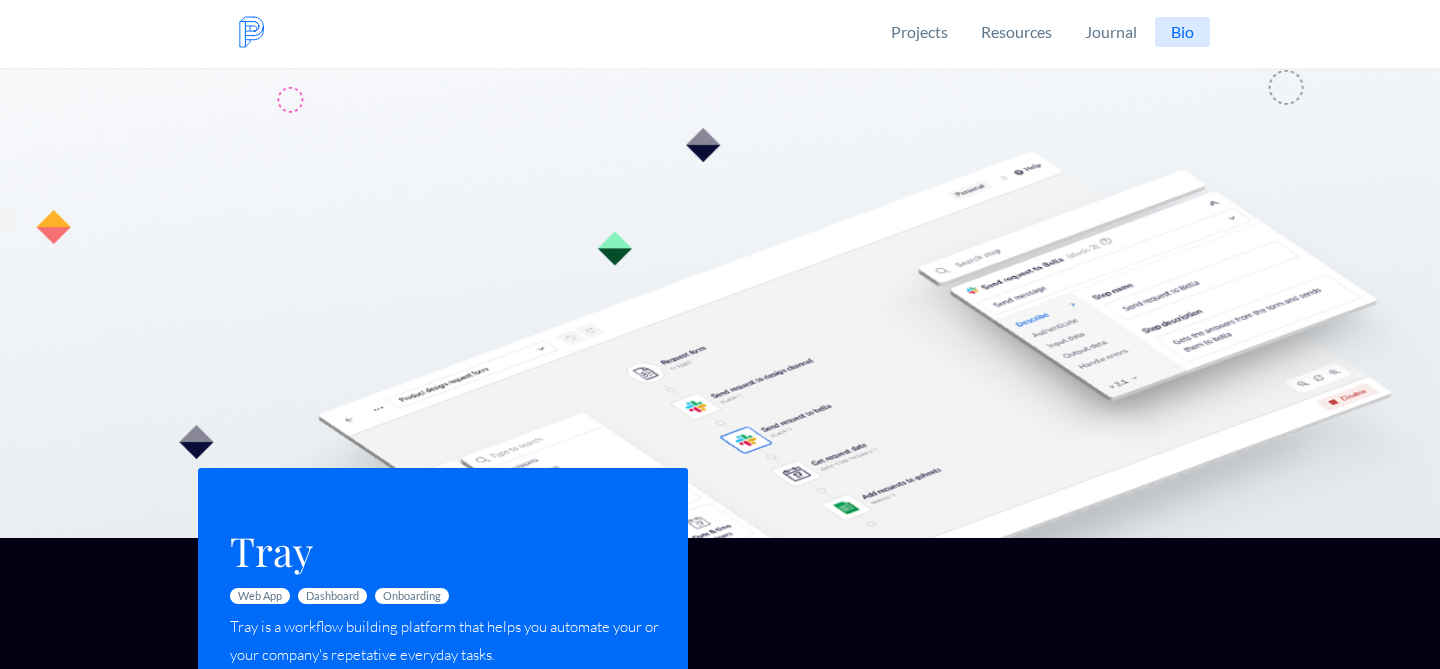scroll, scrollTop: 0, scrollLeft: 0, axis: both 